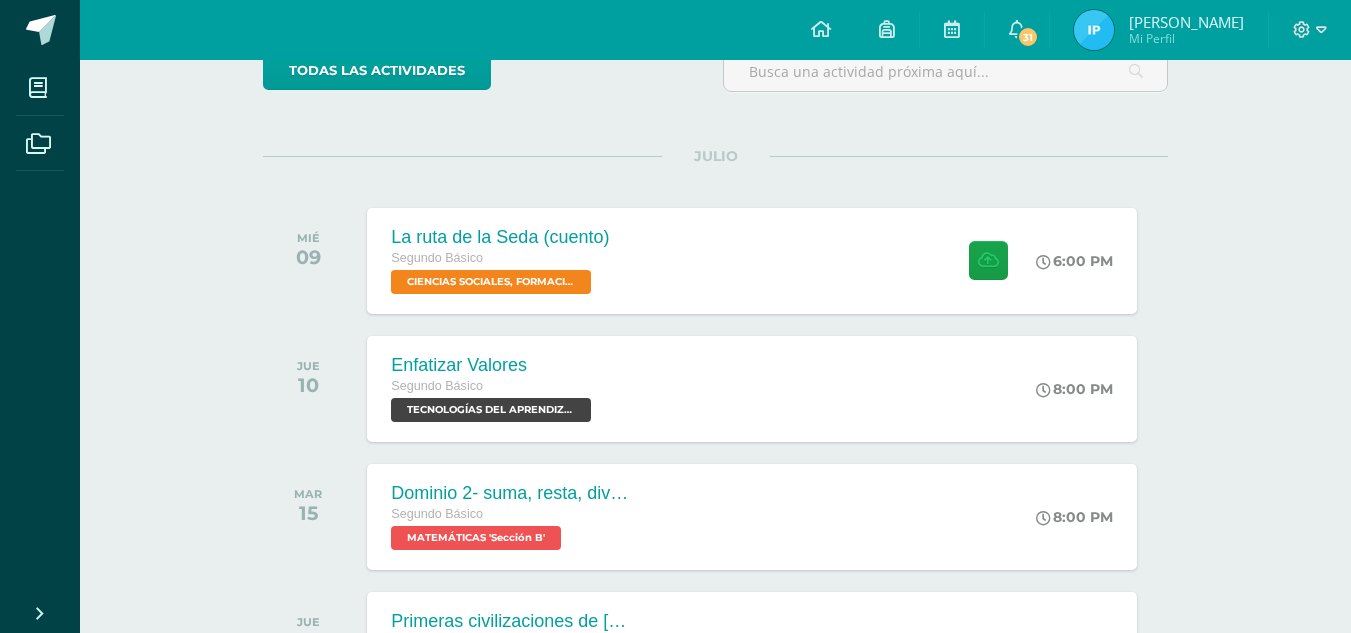scroll, scrollTop: 188, scrollLeft: 0, axis: vertical 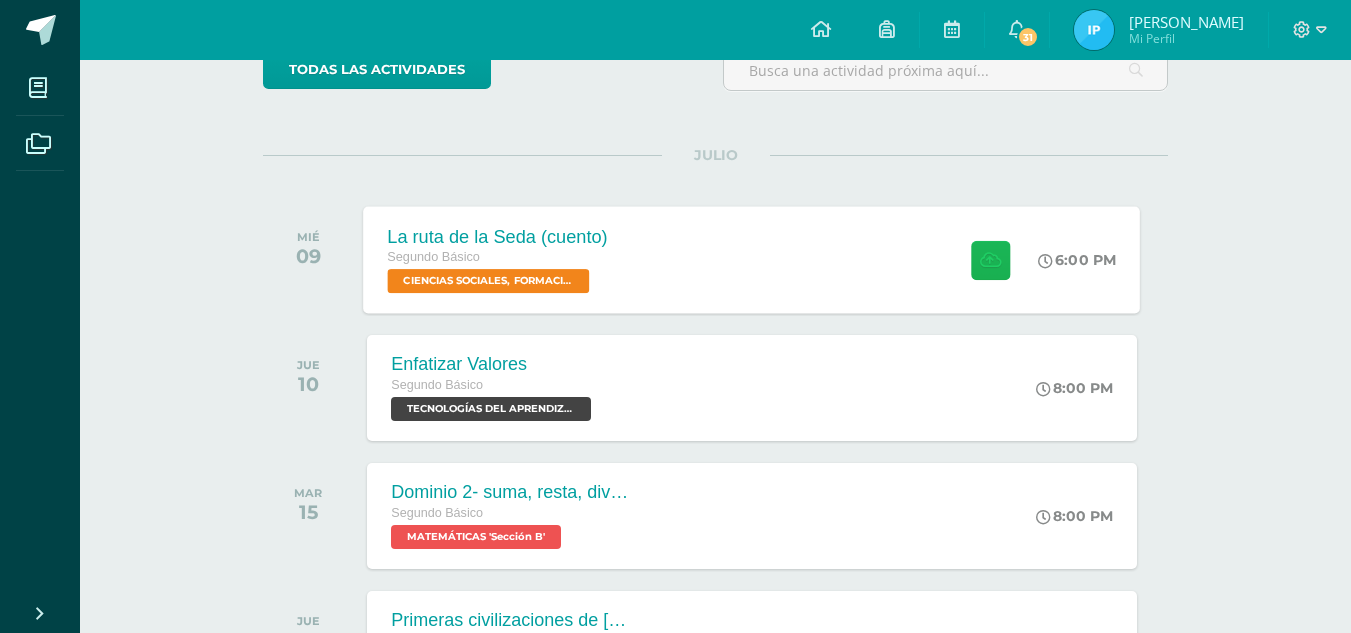click at bounding box center (990, 259) 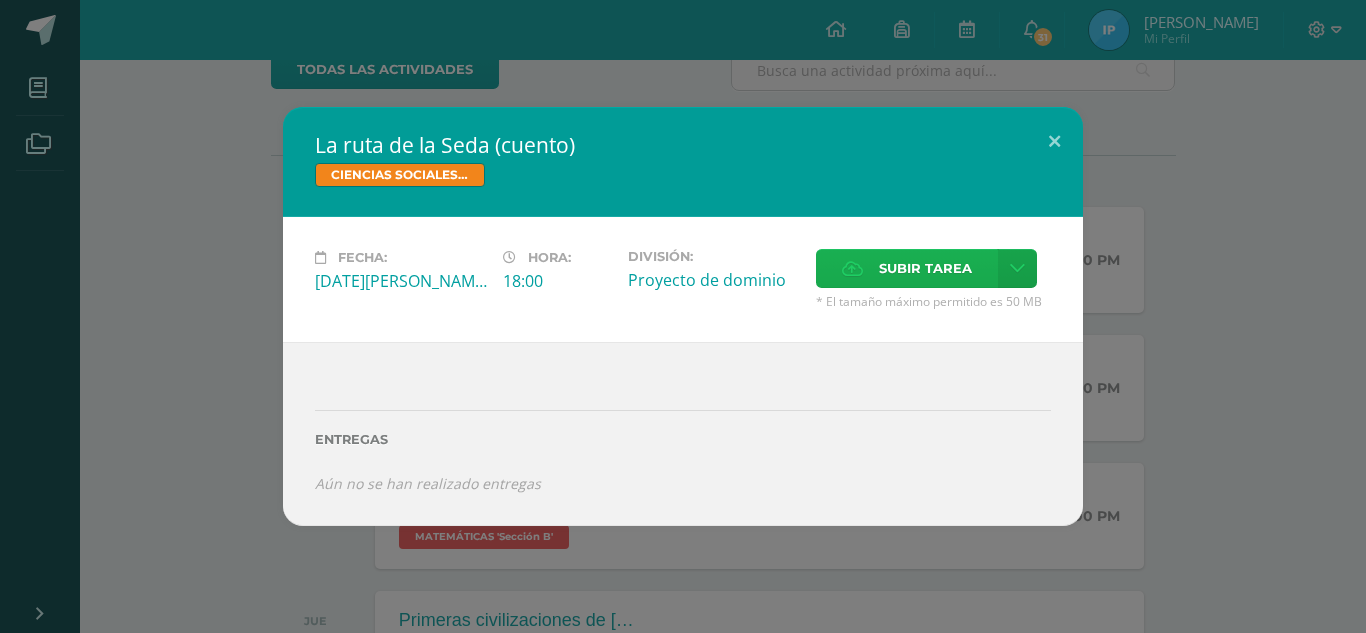 click on "Subir tarea" at bounding box center [907, 268] 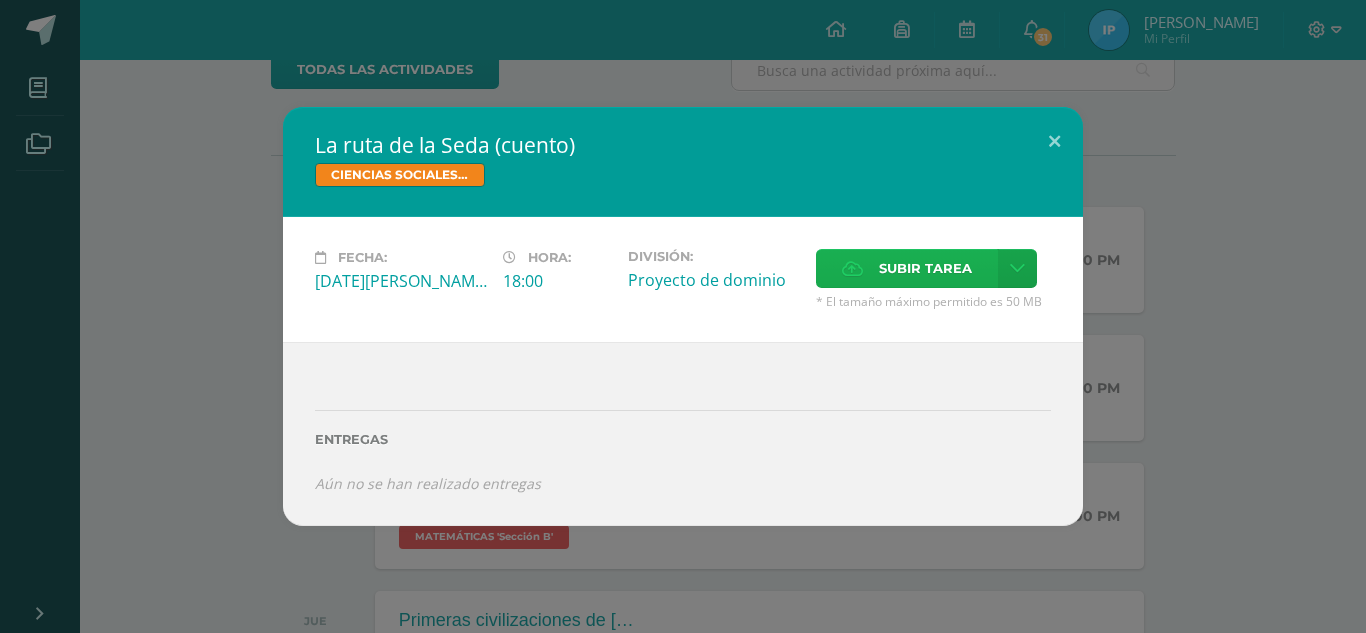 click on "Subir tarea" at bounding box center [925, 268] 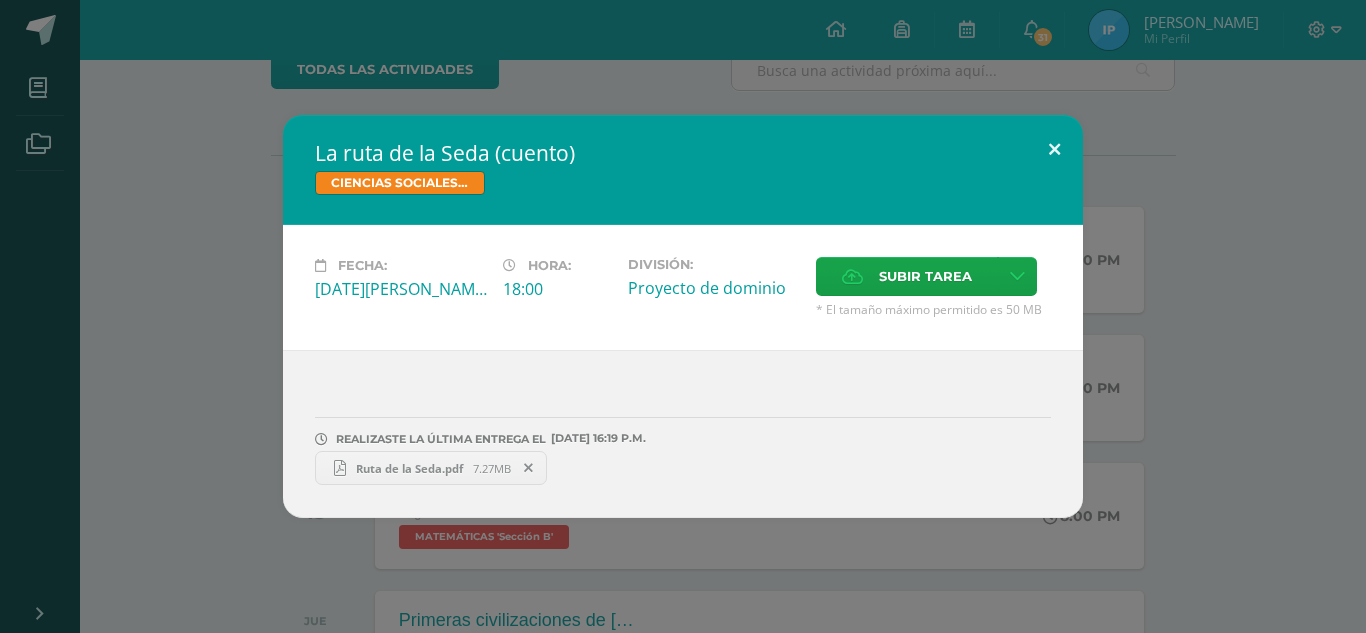 click at bounding box center (1054, 149) 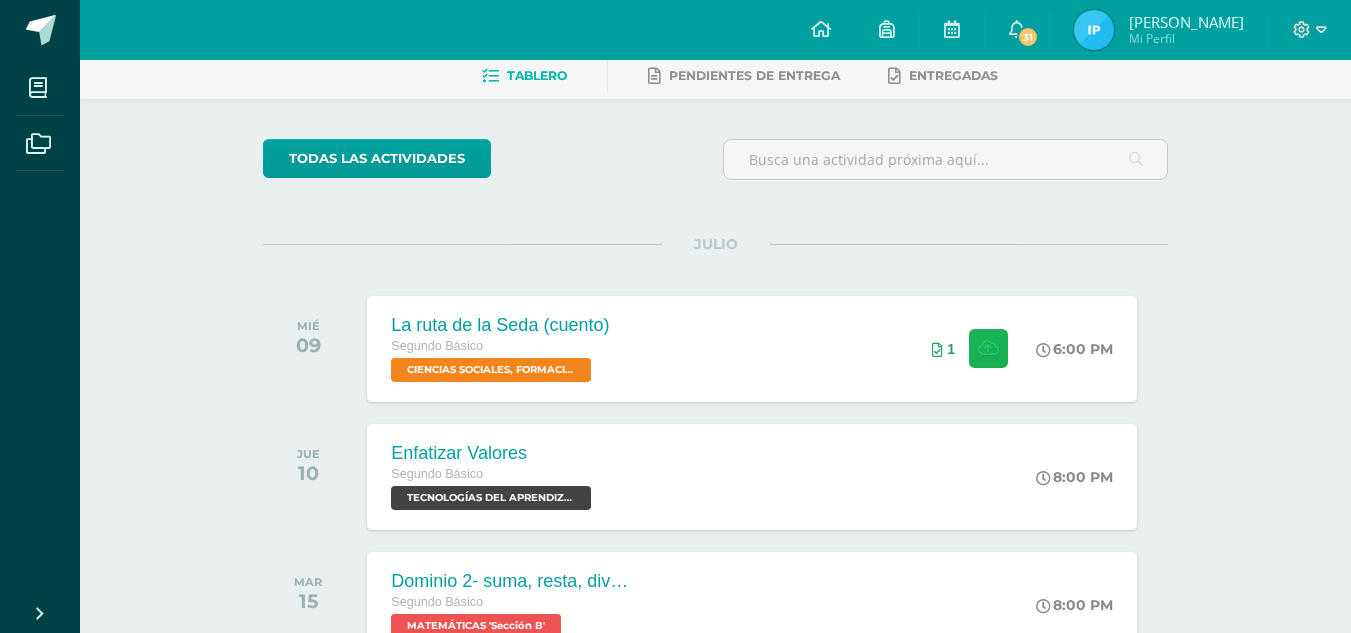 scroll, scrollTop: 0, scrollLeft: 0, axis: both 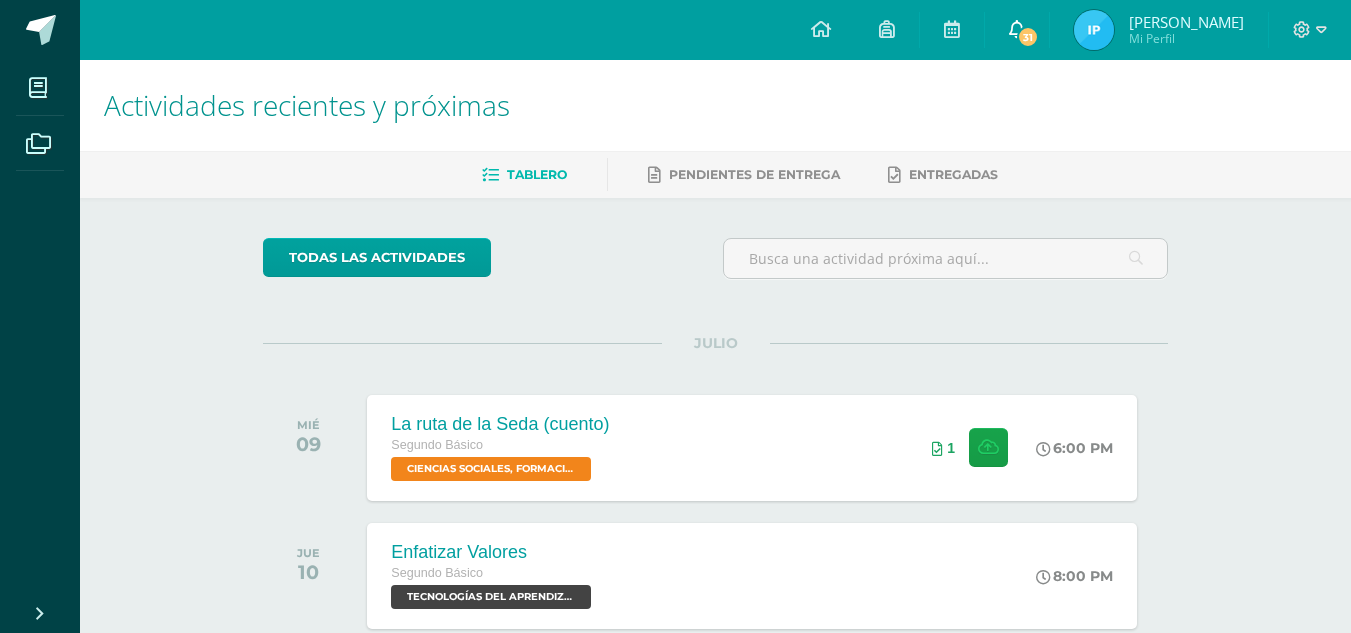 click at bounding box center [1017, 29] 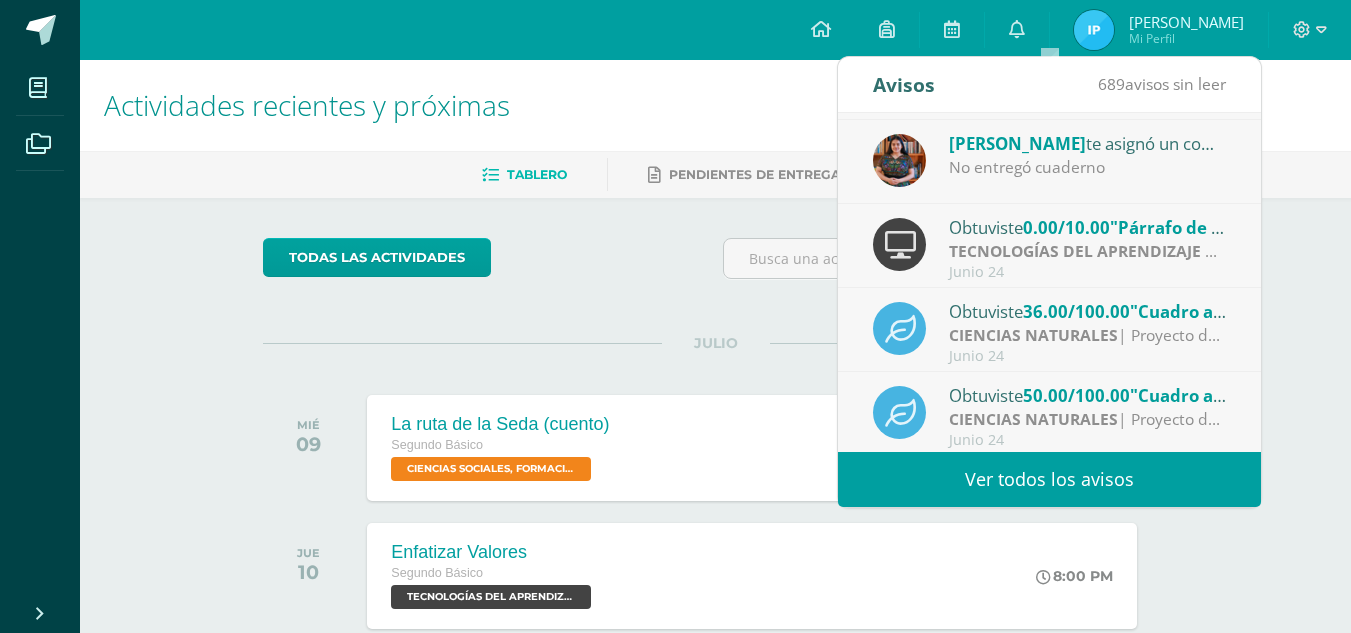 scroll, scrollTop: 333, scrollLeft: 0, axis: vertical 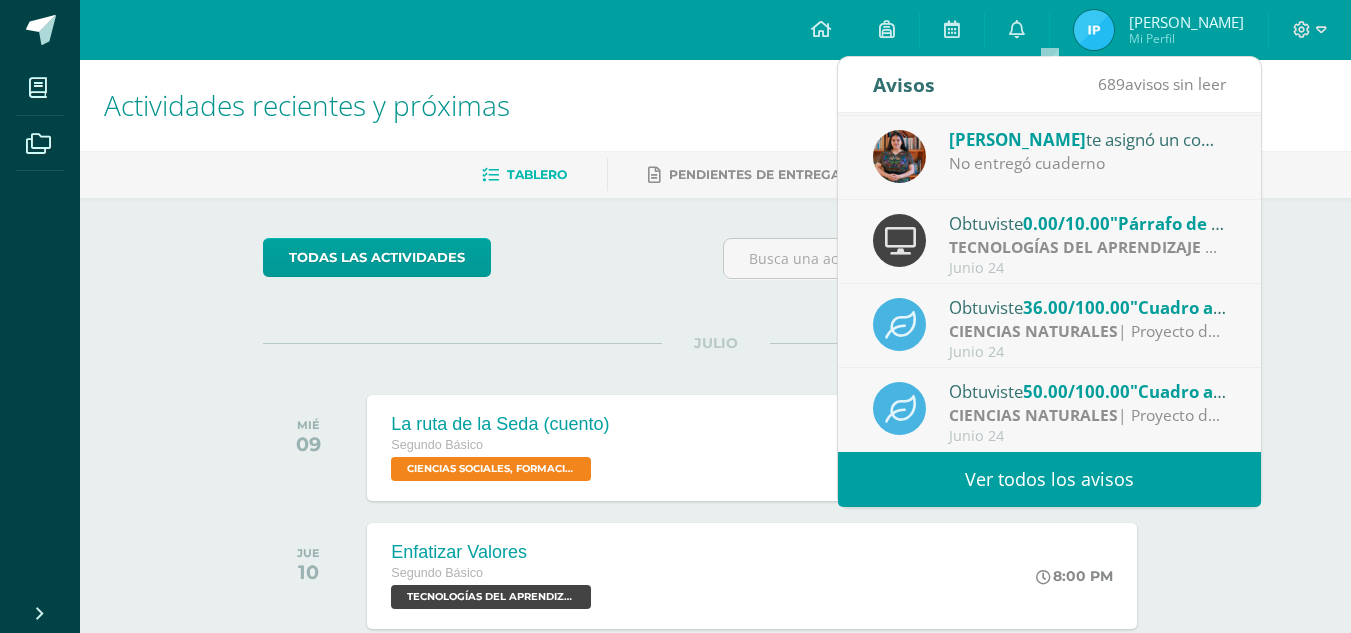 click on "TECNOLOGÍAS DEL APRENDIZAJE Y LA COMUNICACIÓN" at bounding box center [1160, 247] 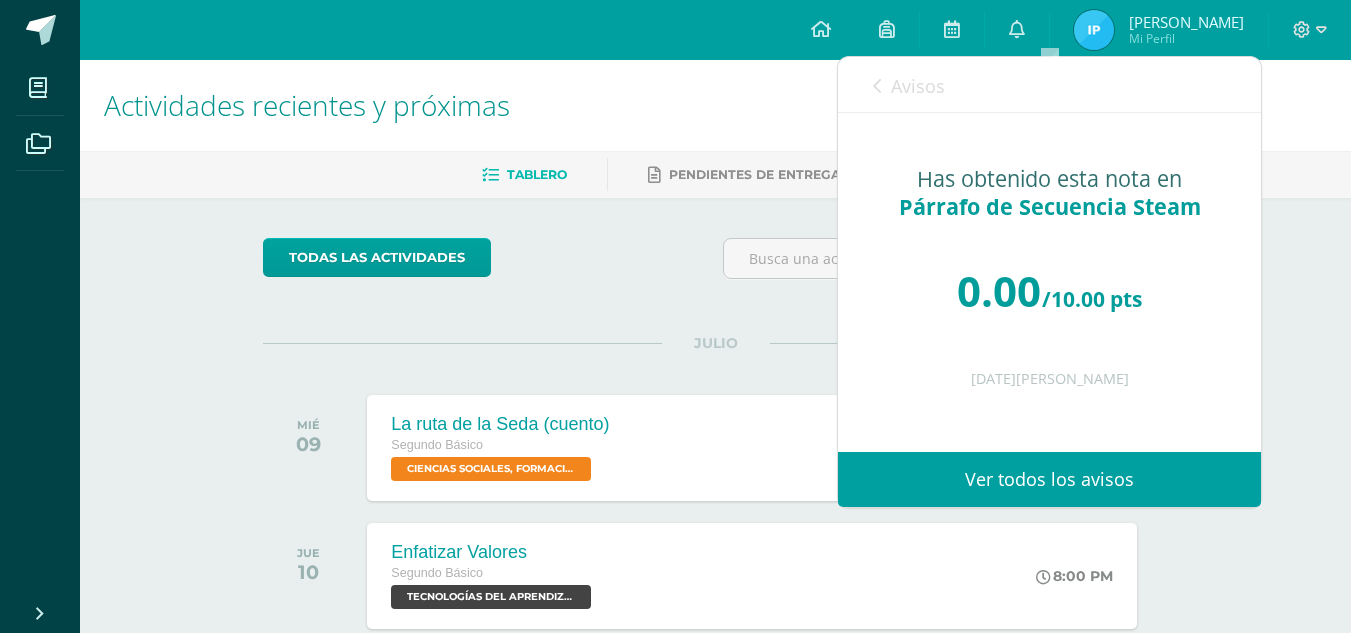 click on "Avisos" at bounding box center [909, 85] 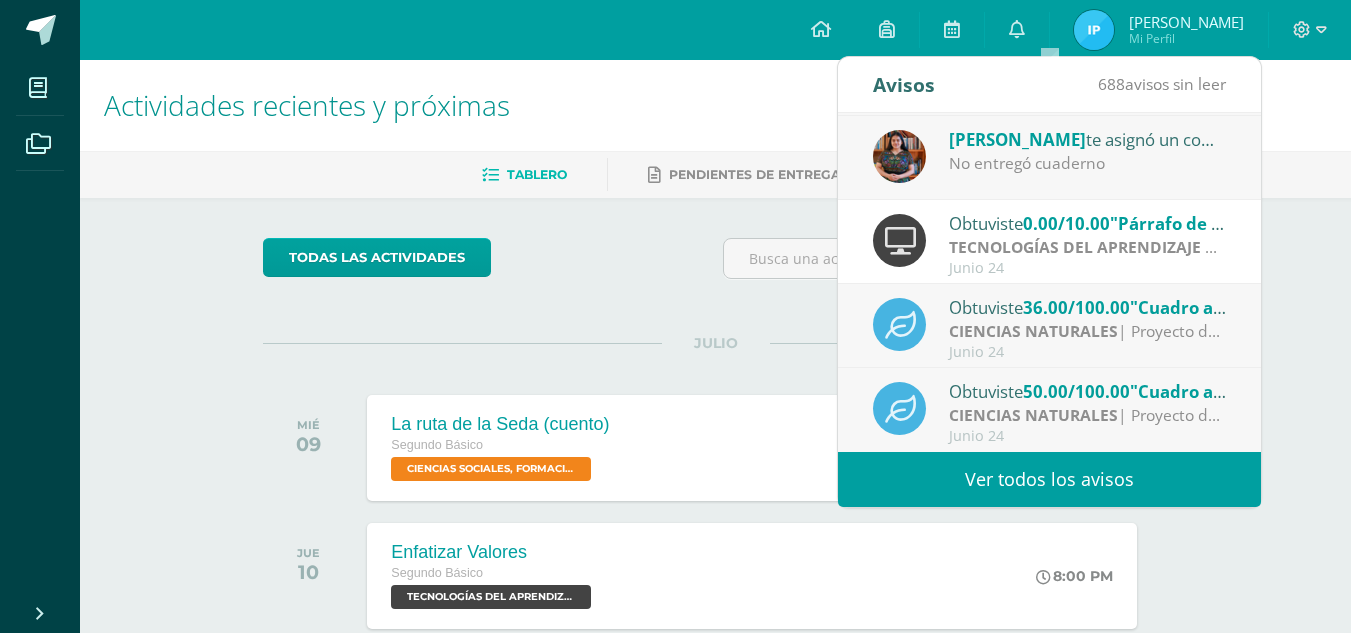 click on "todas las Actividades
No tienes actividades
Échale un vistazo a los demás períodos o  sal y disfruta del sol
JULIO
MIÉ
09
La ruta de la Seda (cuento)
Segundo Básico
CIENCIAS SOCIALES, FORMACIÓN CIUDADANA E INTERCULTURALIDAD 'Sección B'
6:00 PM
1" at bounding box center [715, 1500] 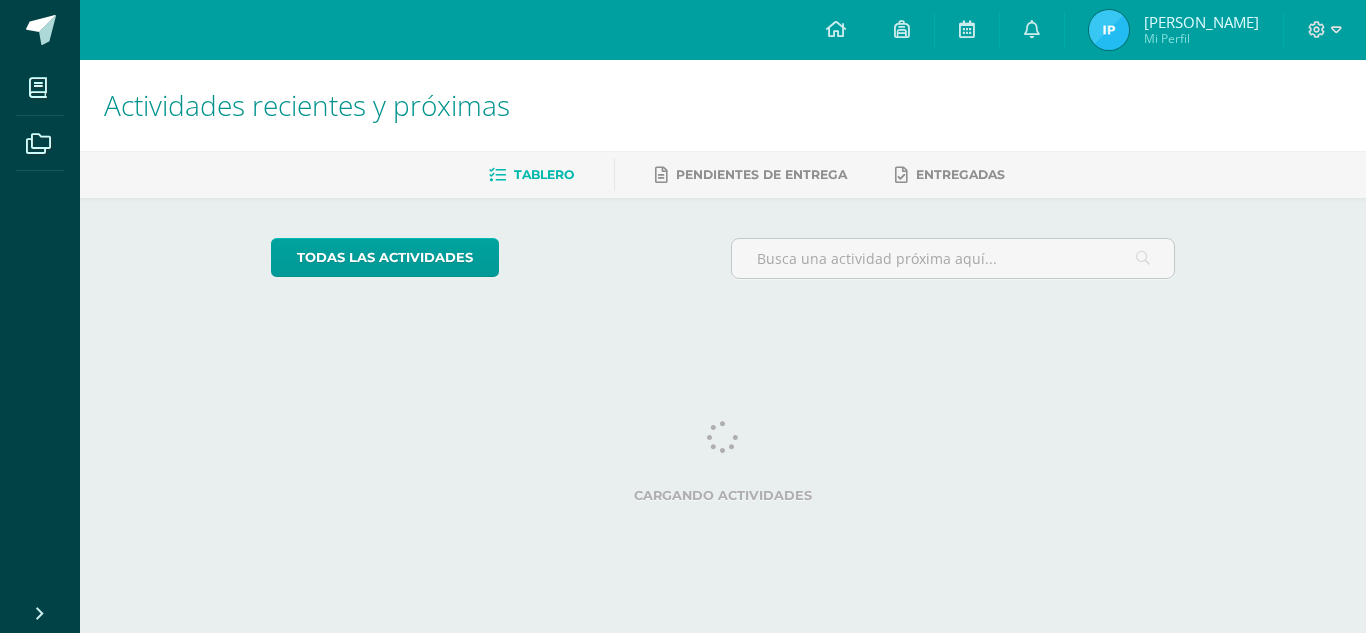 scroll, scrollTop: 0, scrollLeft: 0, axis: both 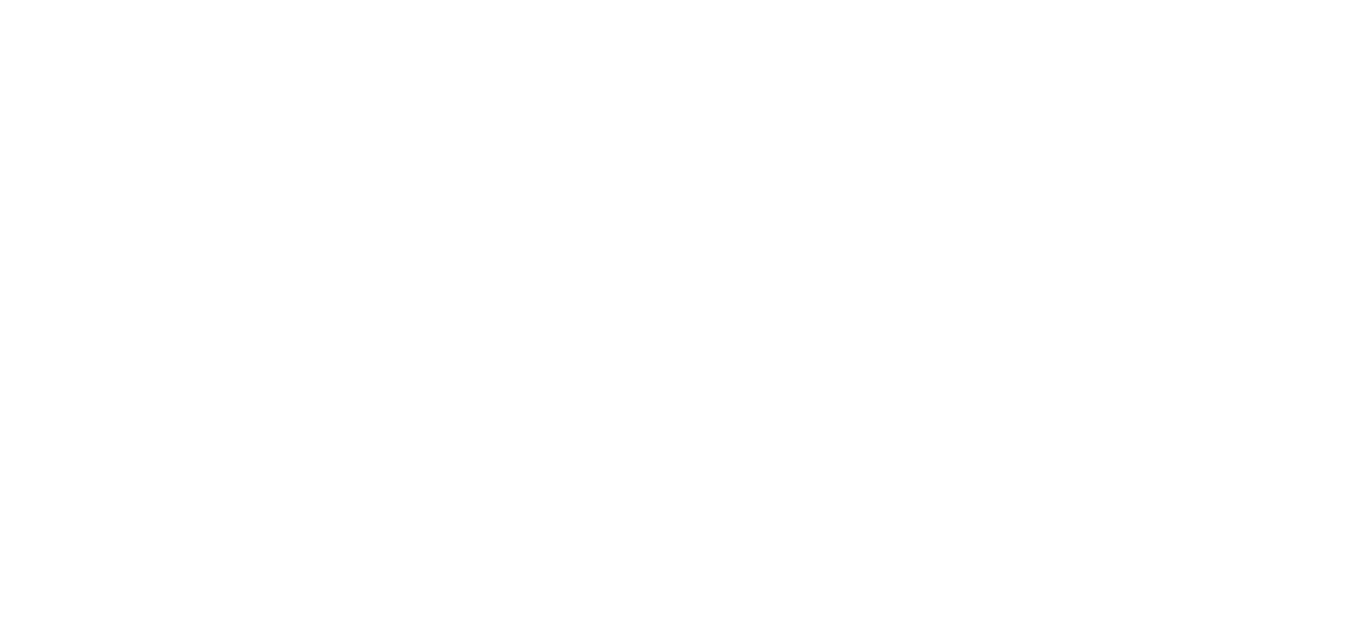 click at bounding box center [0, 0] 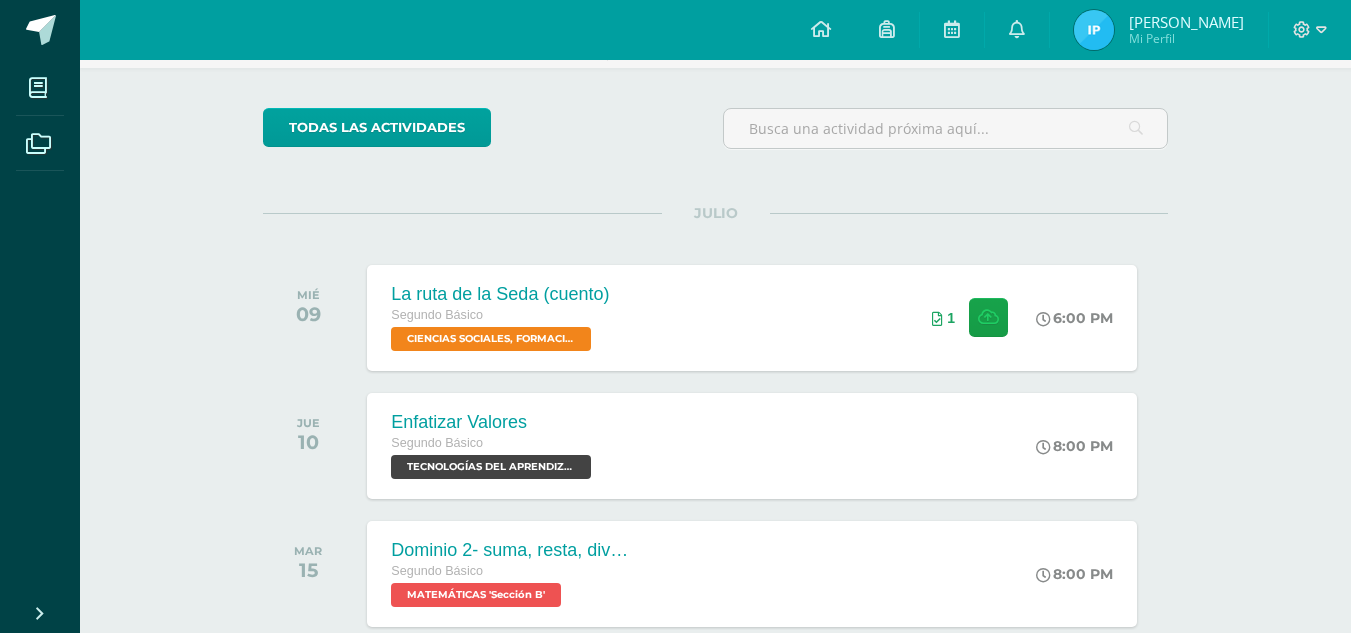 scroll, scrollTop: 131, scrollLeft: 0, axis: vertical 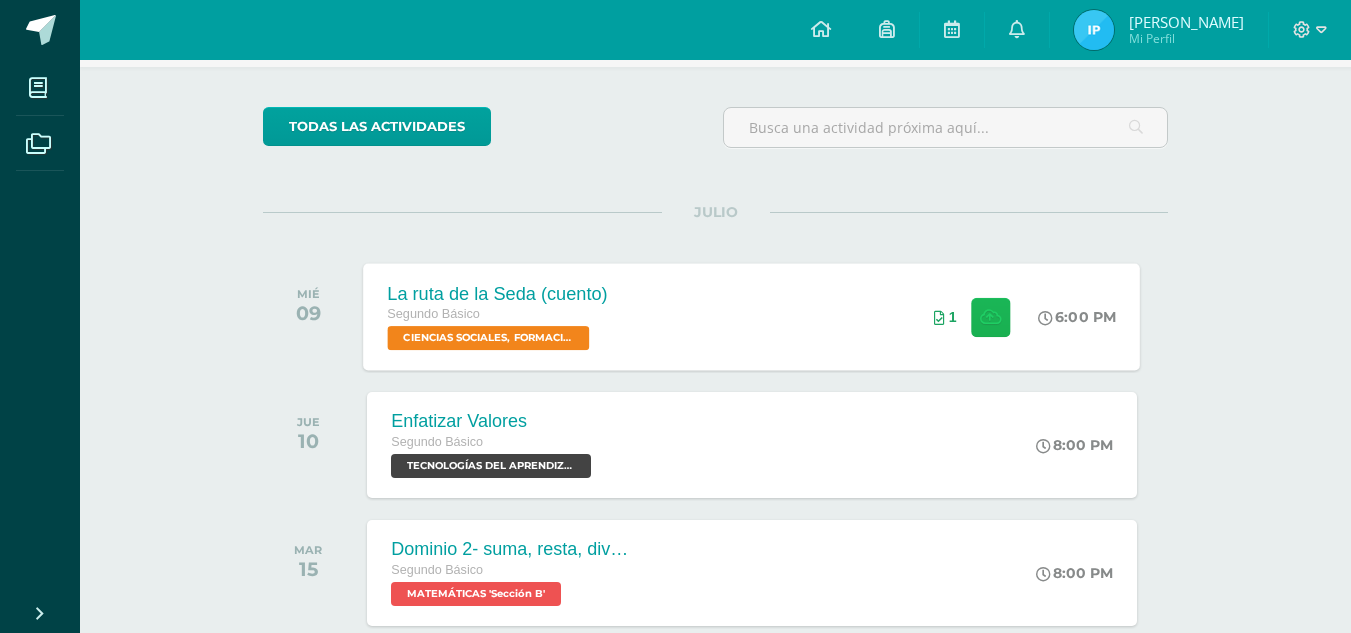 click at bounding box center (990, 316) 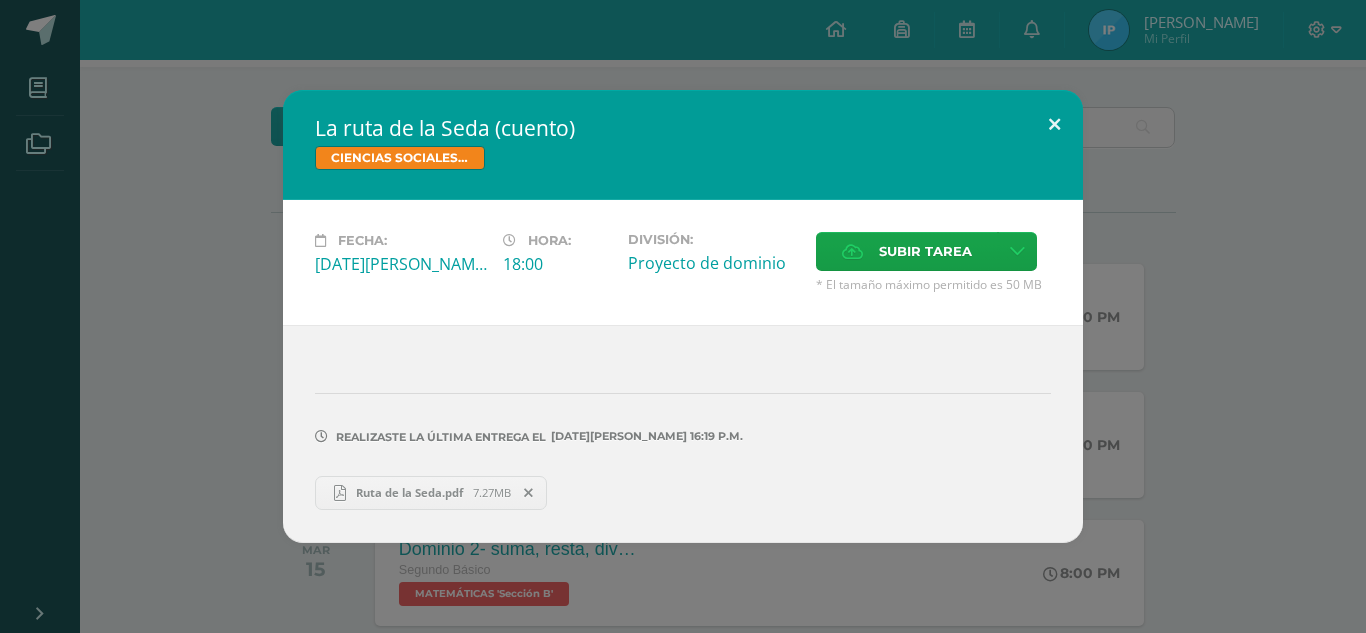 click at bounding box center (1054, 124) 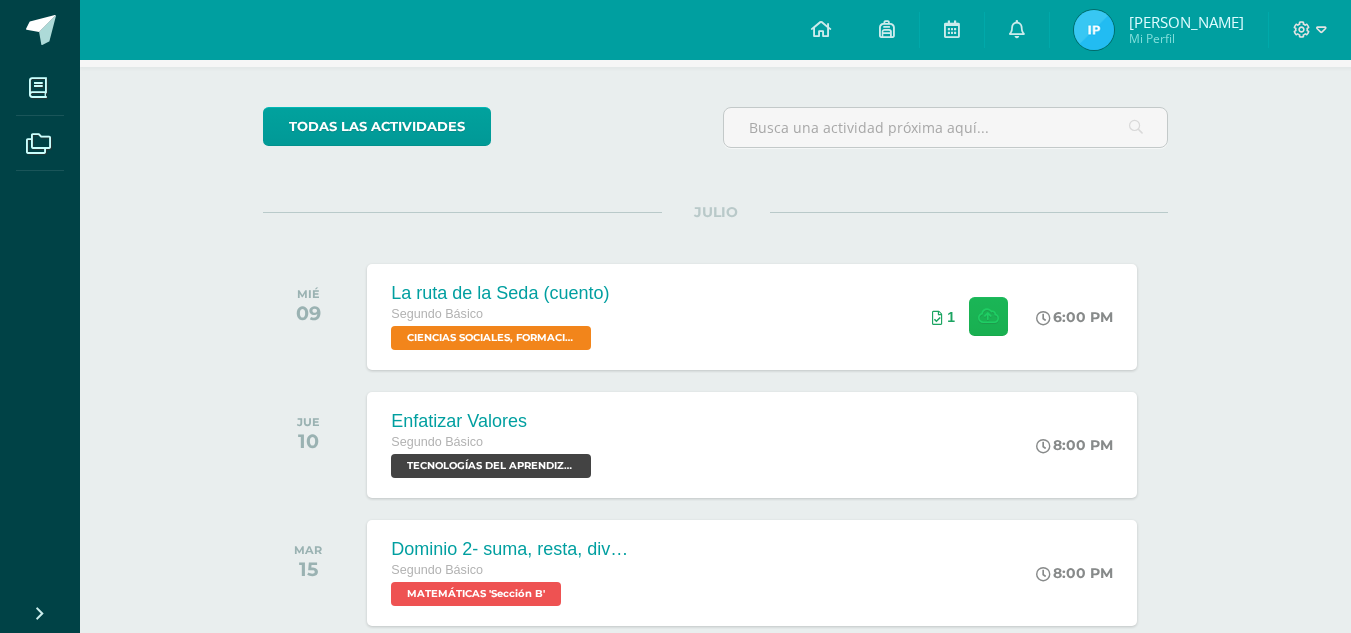 drag, startPoint x: 1058, startPoint y: 118, endPoint x: 689, endPoint y: -86, distance: 421.6361 